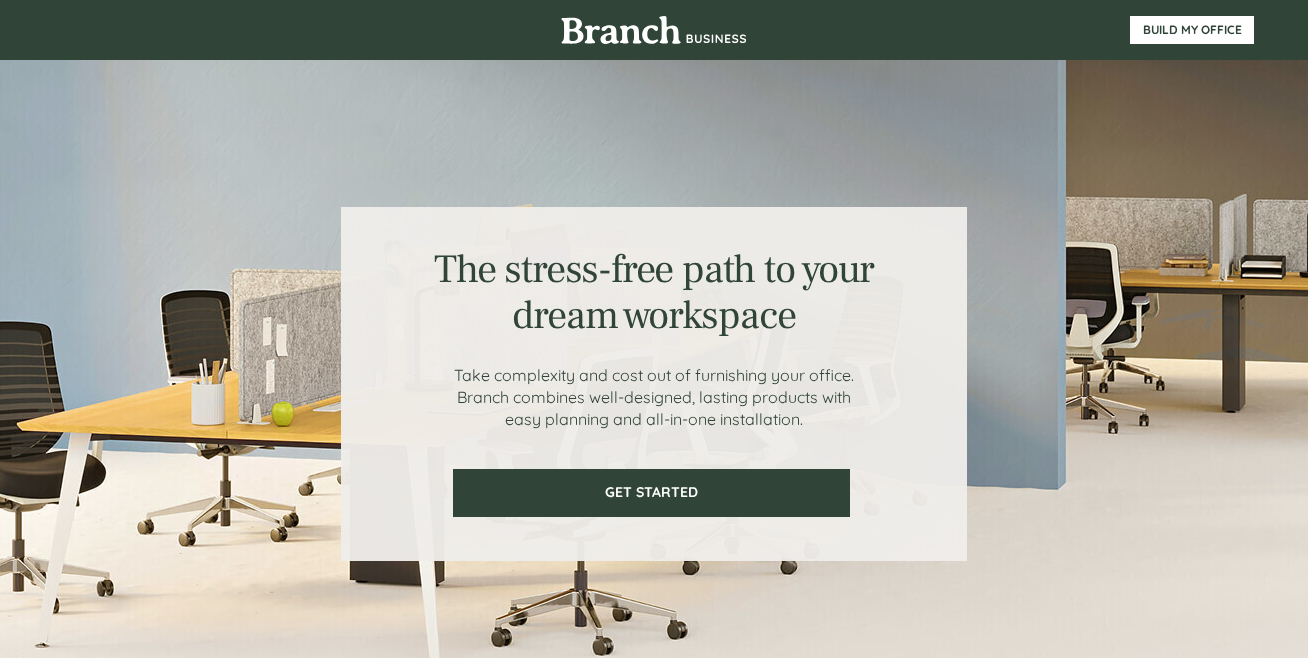 scroll, scrollTop: 0, scrollLeft: 0, axis: both 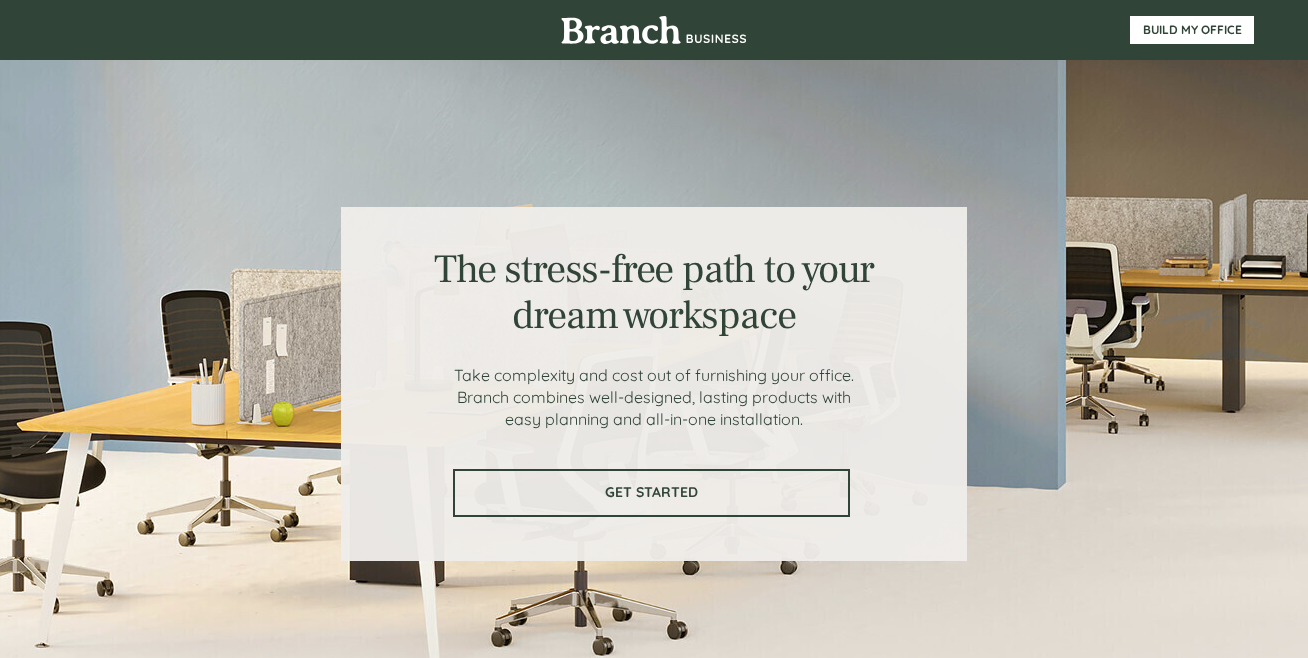 click on "GET STARTED" at bounding box center (651, 492) 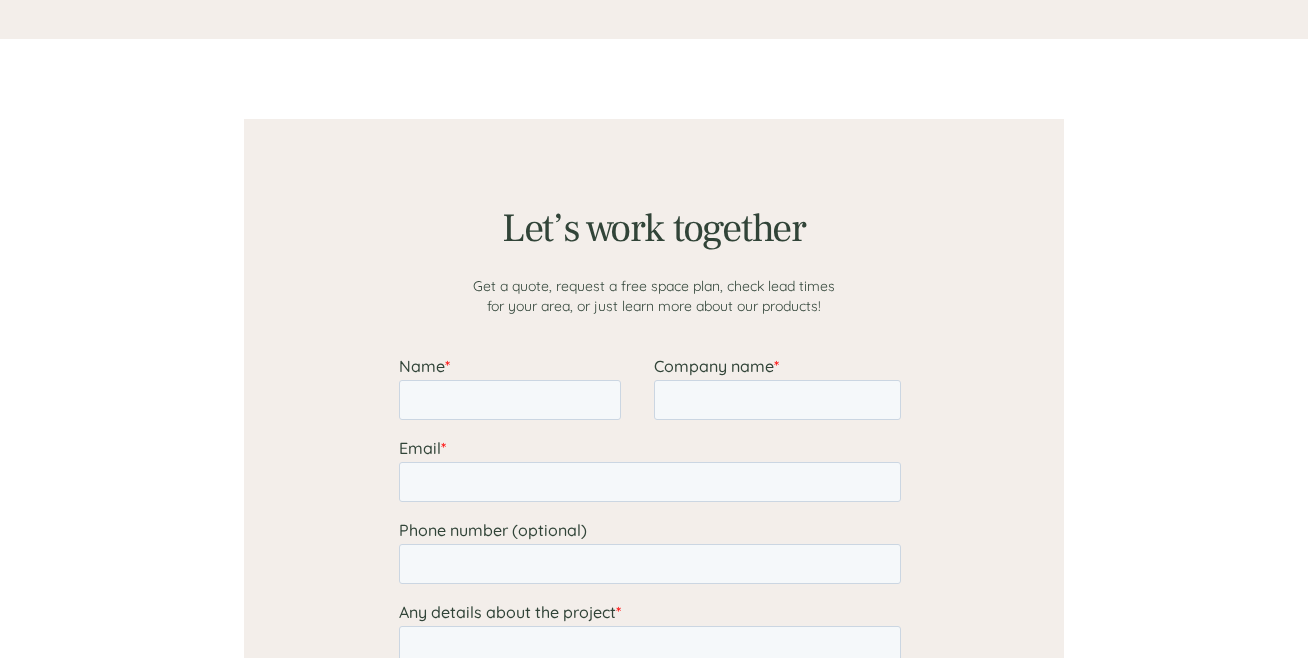 scroll, scrollTop: 1552, scrollLeft: 0, axis: vertical 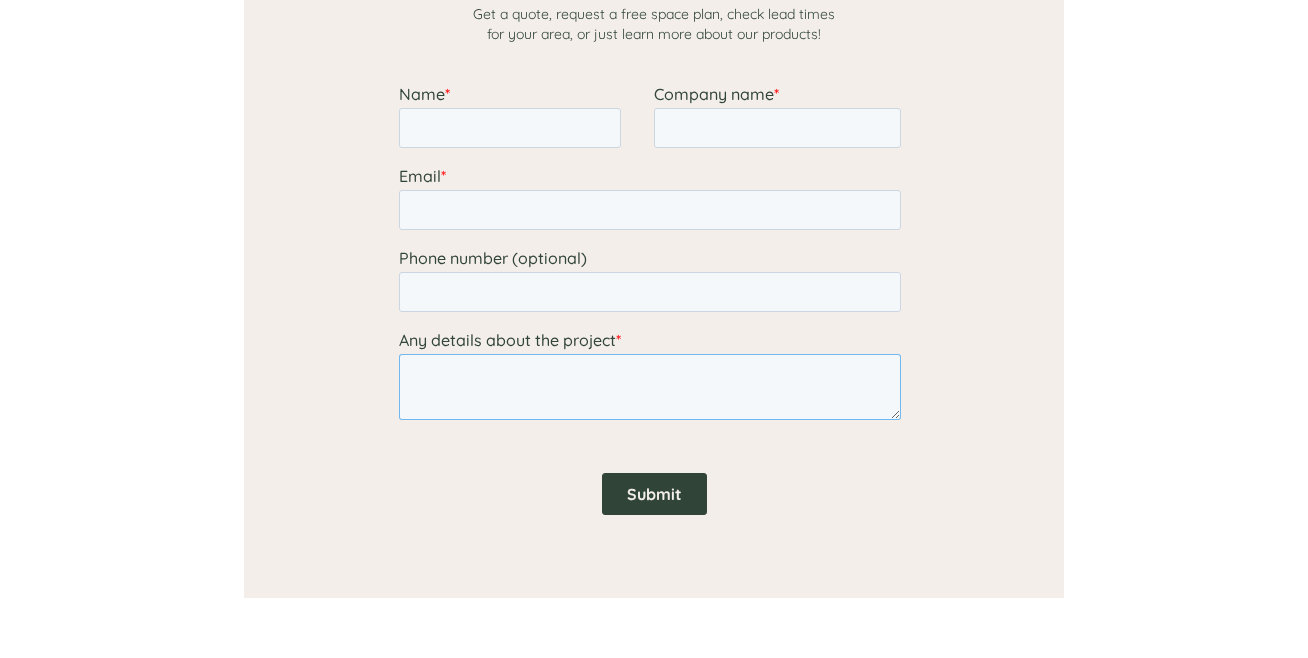 click on "Any details about the project *" at bounding box center [650, 387] 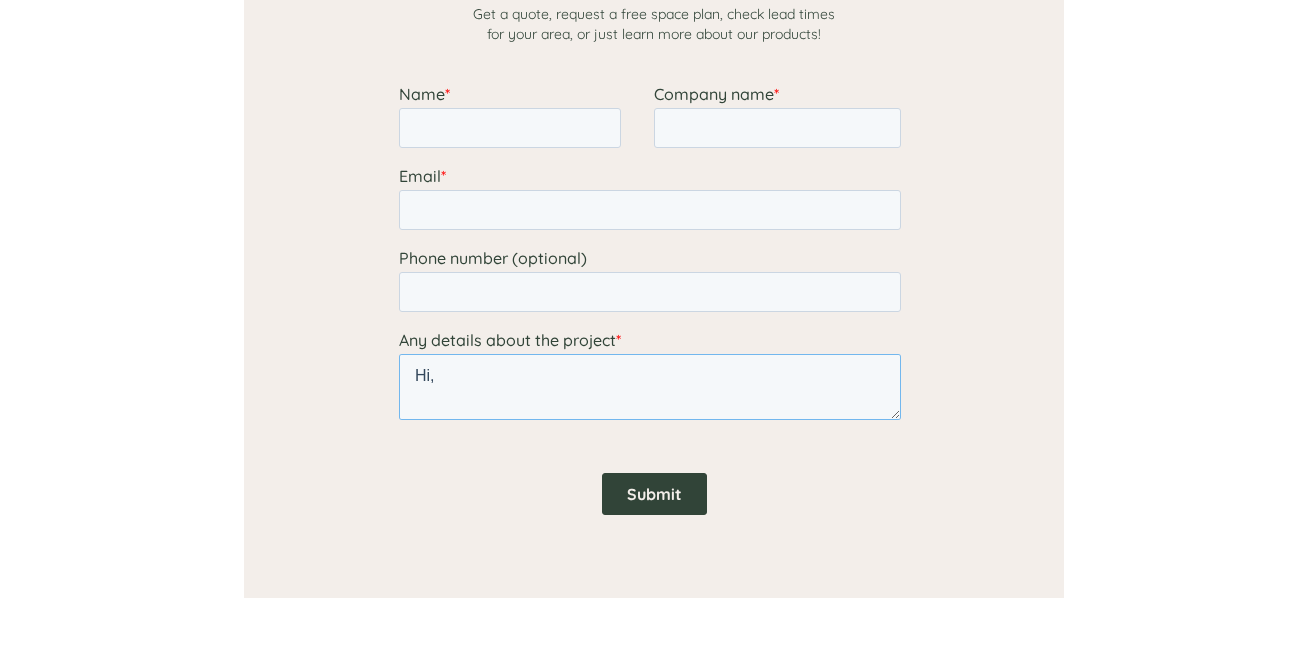 scroll, scrollTop: 493, scrollLeft: 0, axis: vertical 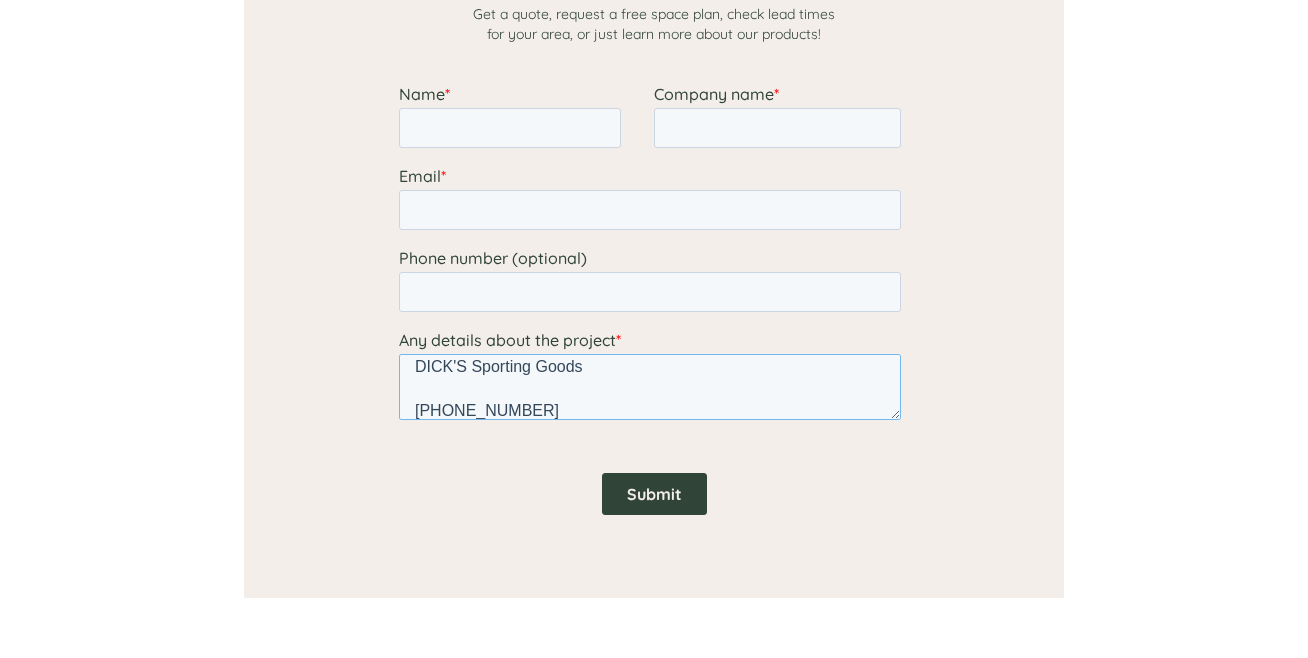 type on "Hi,
We at DICK'S Sporting Goods would like to purchase your products & services. We are hereby submit a request for a quote product below:
We need quote office chairs 300 pieces.
Our terms of payment is Net-14 from the date of the supplier's invoice.
Regards,
Chris McDermid
32200 Avis Dr Ste 100,
Madison Heights, MI 48071
DICK'S Sporting Goods
(248) 574-4569" 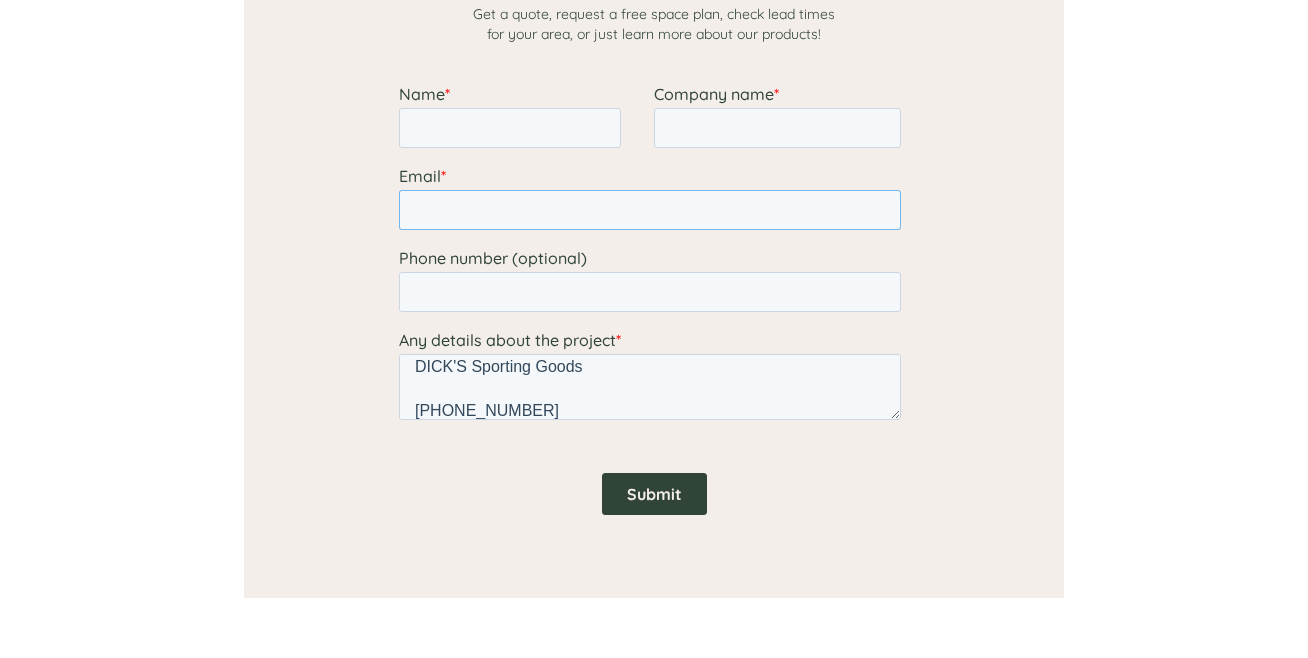 click on "Email *" at bounding box center [650, 210] 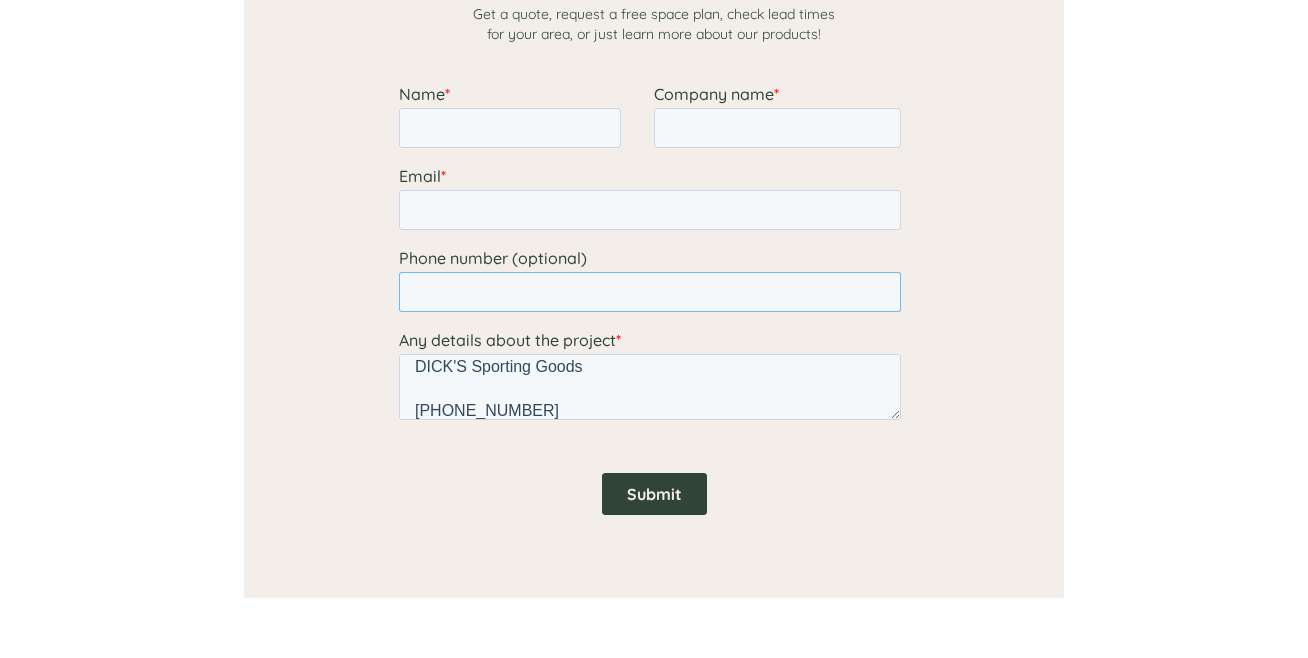 click on "Phone number (optional)" at bounding box center (650, 292) 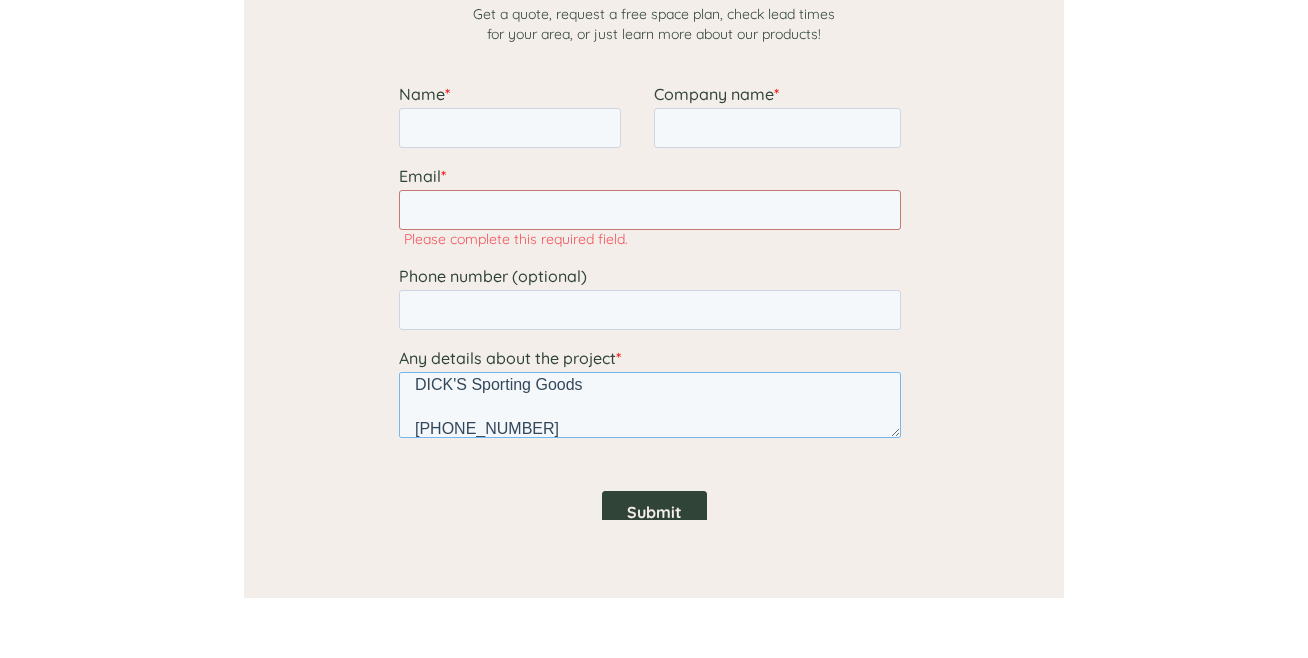 click on "Hi,
We at DICK'S Sporting Goods would like to purchase your products & services. We are hereby submit a request for a quote product below:
We need quote office chairs 300 pieces.
Our terms of payment is Net-14 from the date of the supplier's invoice.
Regards,
Chris McDermid
32200 Avis Dr Ste 100,
Madison Heights, MI 48071
DICK'S Sporting Goods
(248) 574-4569" at bounding box center (650, 405) 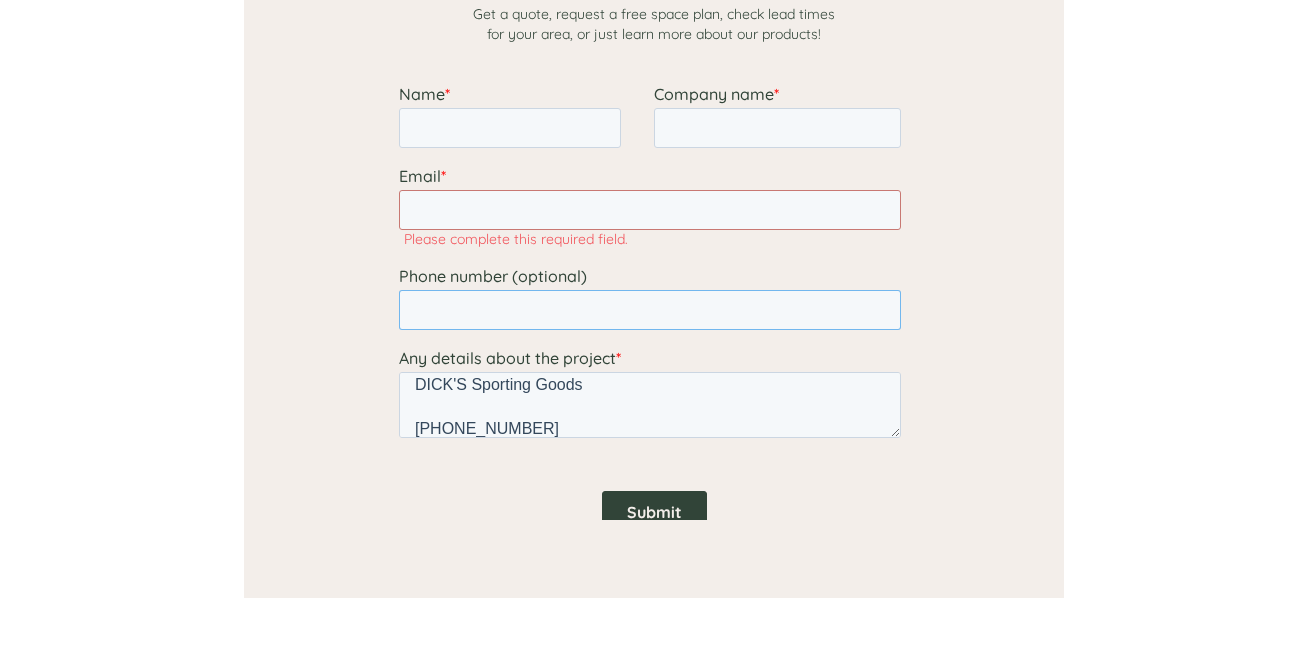 click on "Phone number (optional)" at bounding box center [650, 310] 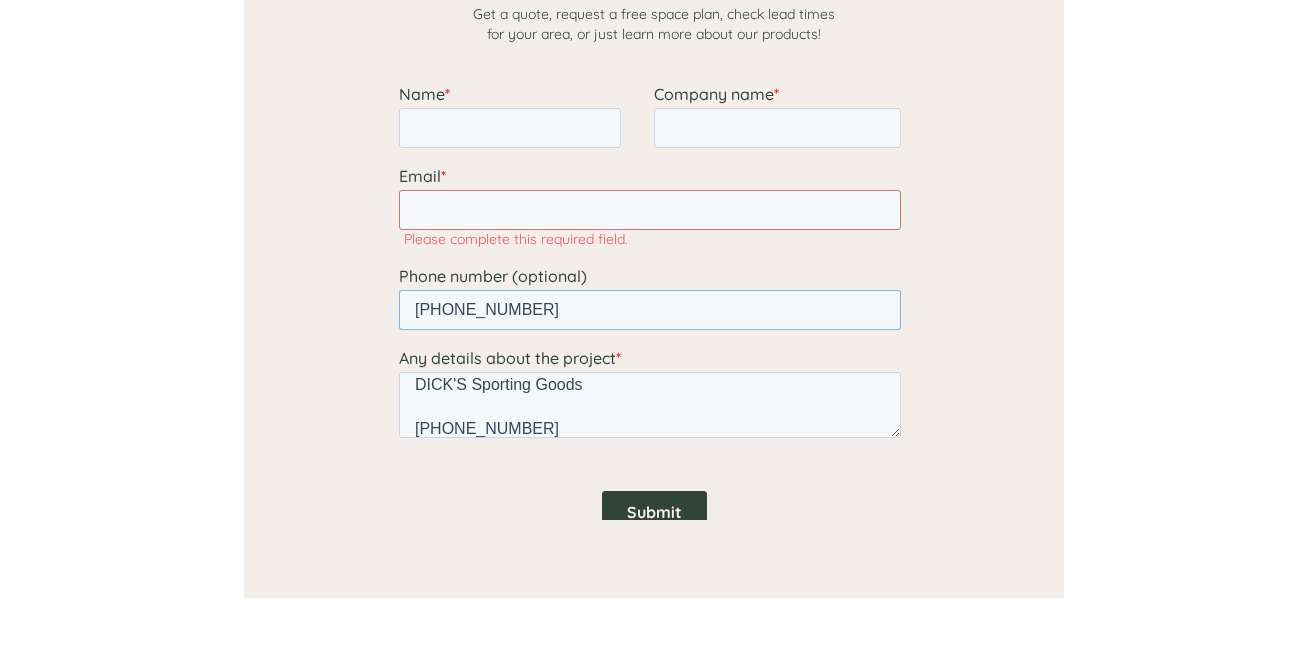 type on "(248)574-4569" 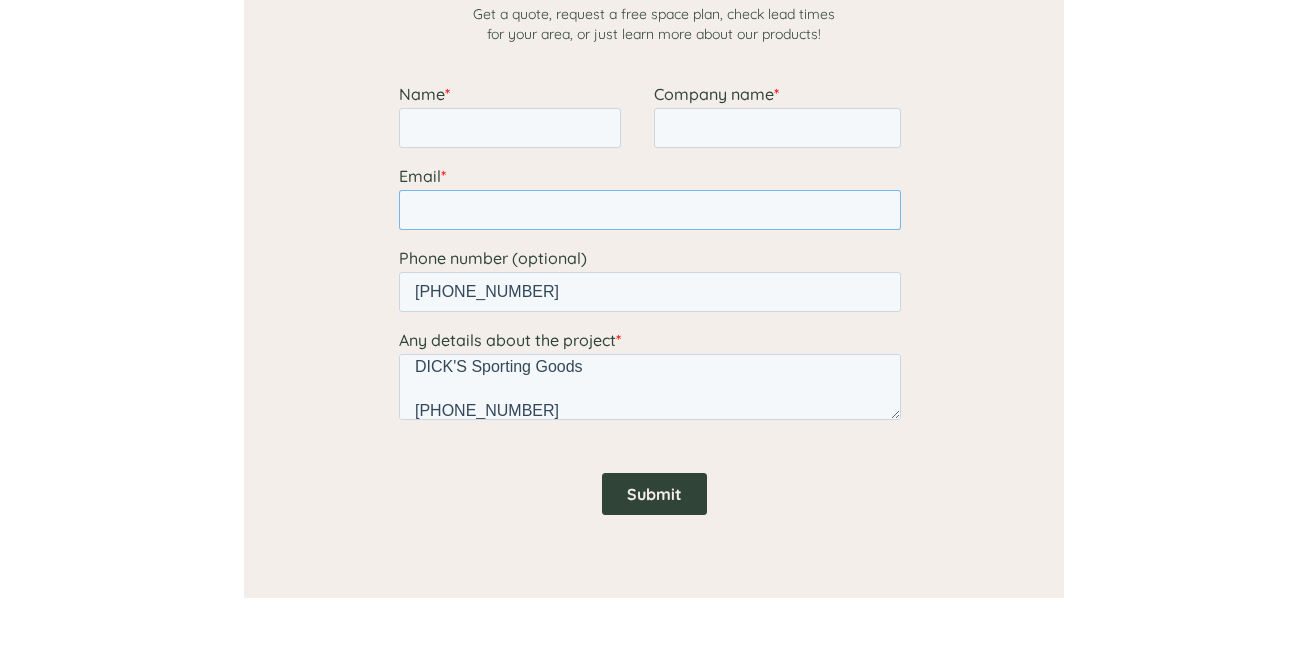 click on "Email *" at bounding box center (650, 210) 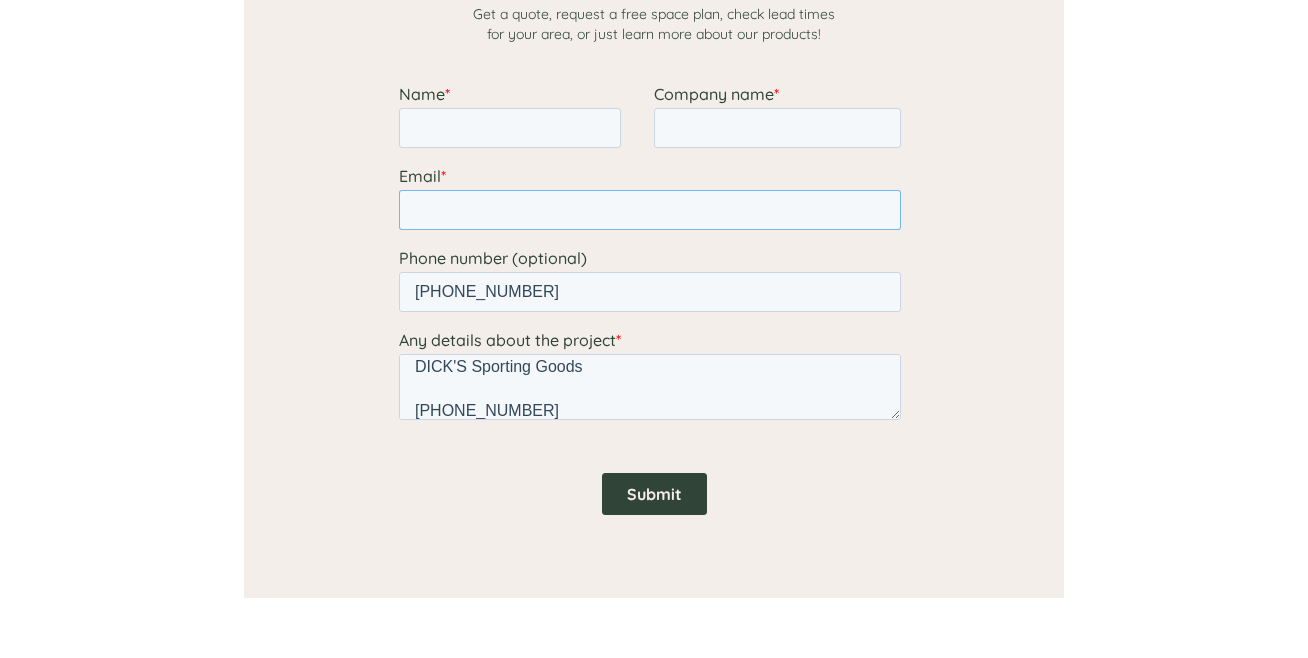 paste on "chris.mcdermid@newmoosejawllc.com" 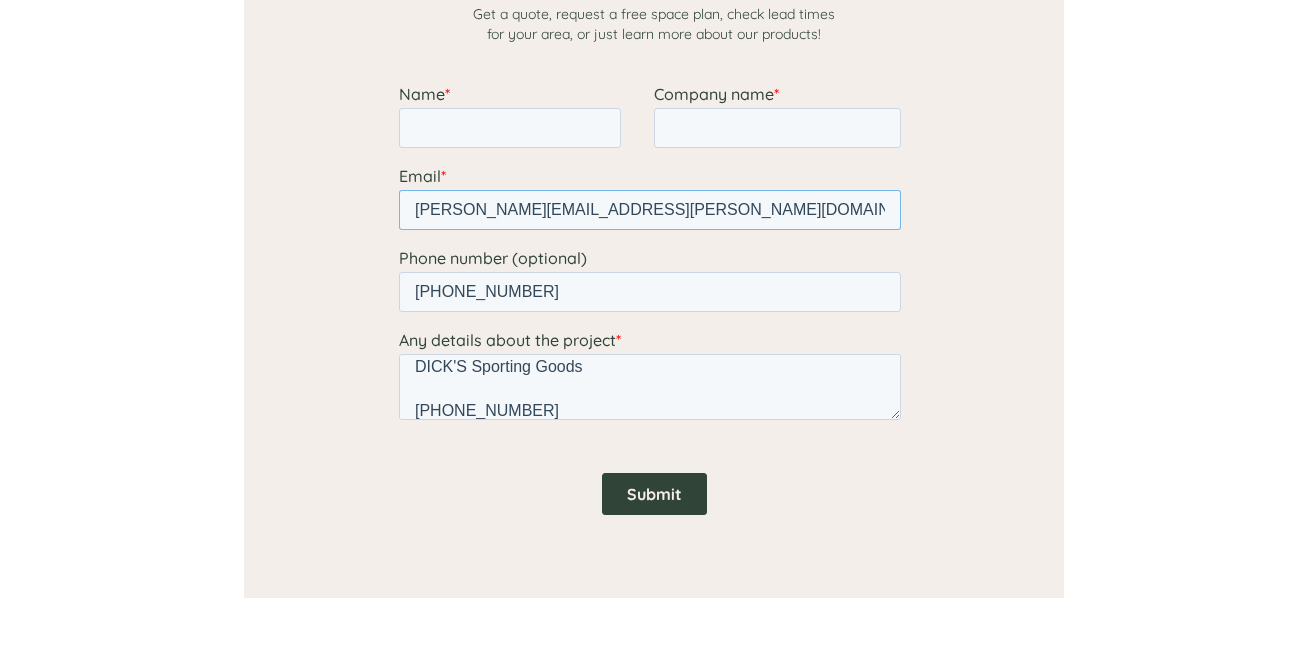 type on "chris.mcdermid@newmoosejawllc.com" 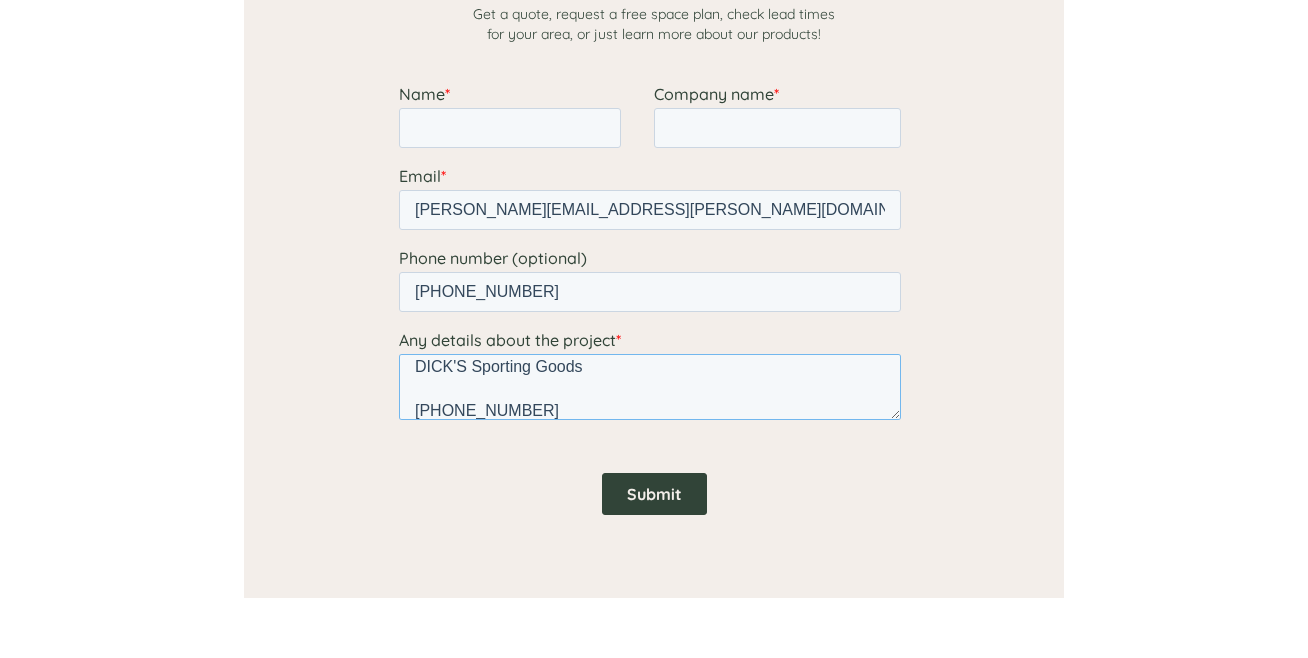 click on "Hi,
We at DICK'S Sporting Goods would like to purchase your products & services. We are hereby submit a request for a quote product below:
We need quote office chairs 300 pieces.
Our terms of payment is Net-14 from the date of the supplier's invoice.
Regards,
Chris McDermid
32200 Avis Dr Ste 100,
Madison Heights, MI 48071
DICK'S Sporting Goods
(248) 574-4569" at bounding box center [650, 387] 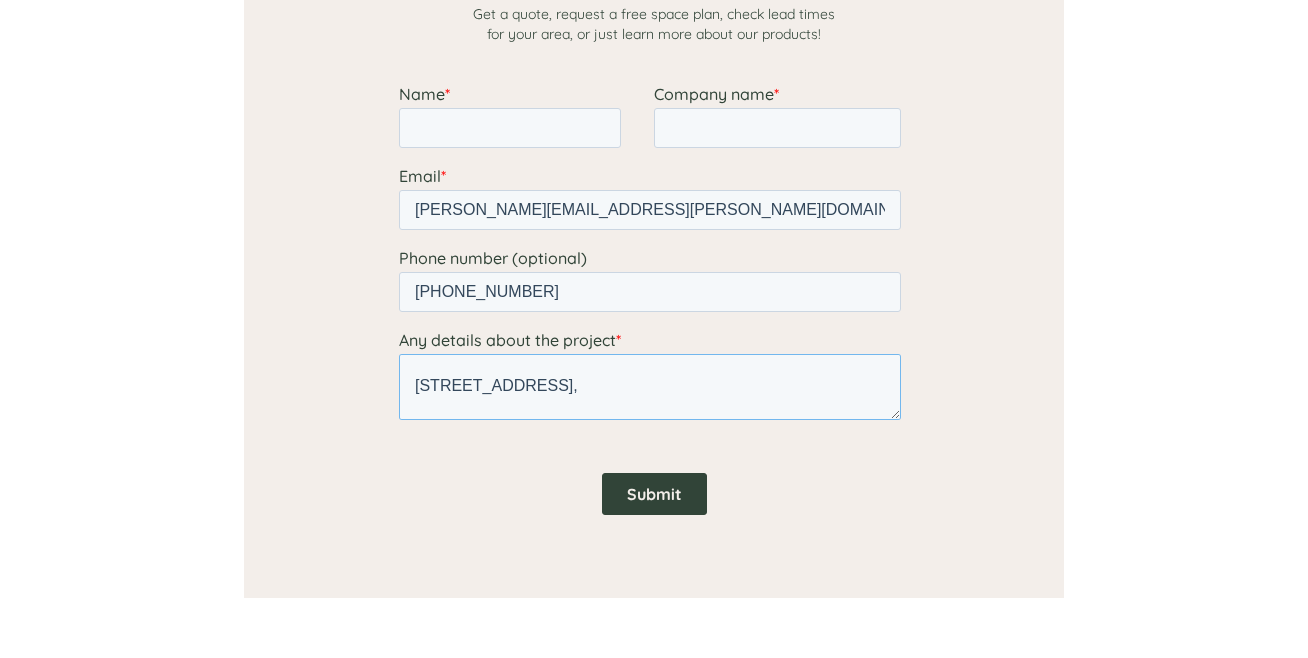 scroll, scrollTop: 364, scrollLeft: 0, axis: vertical 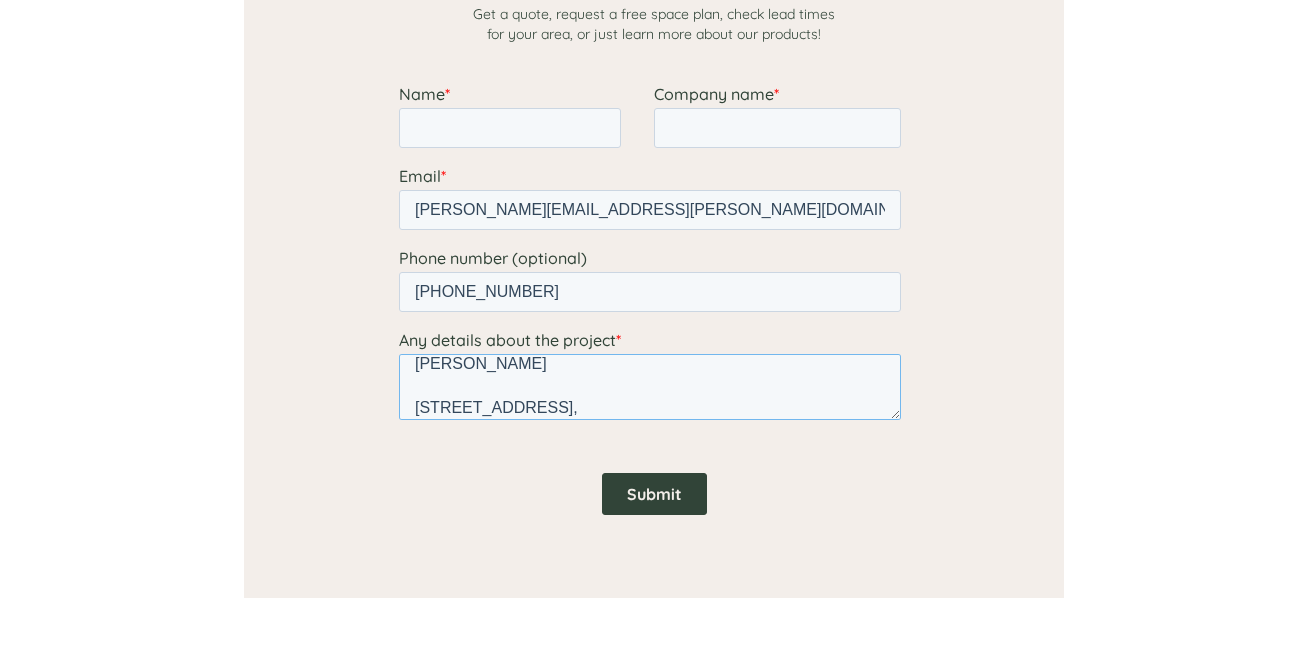 click on "Hi,
We at DICK'S Sporting Goods would like to purchase your products & services. We are hereby submit a request for a quote product below:
We need quote office chairs 300 pieces.
Our terms of payment is Net-14 from the date of the supplier's invoice.
Regards,
Chris McDermid
32200 Avis Dr Ste 100,
Madison Heights, MI 48071
DICK'S Sporting Goods
(248) 574-4569" at bounding box center (650, 387) 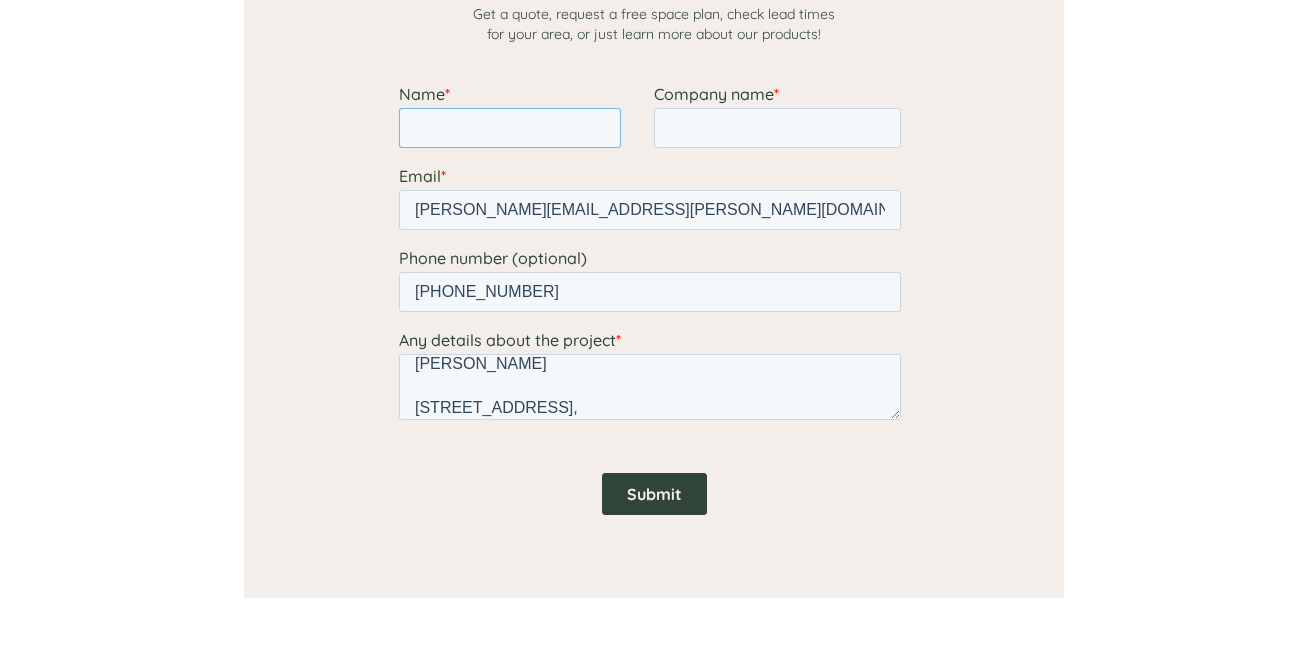 click on "Name *" at bounding box center [510, 128] 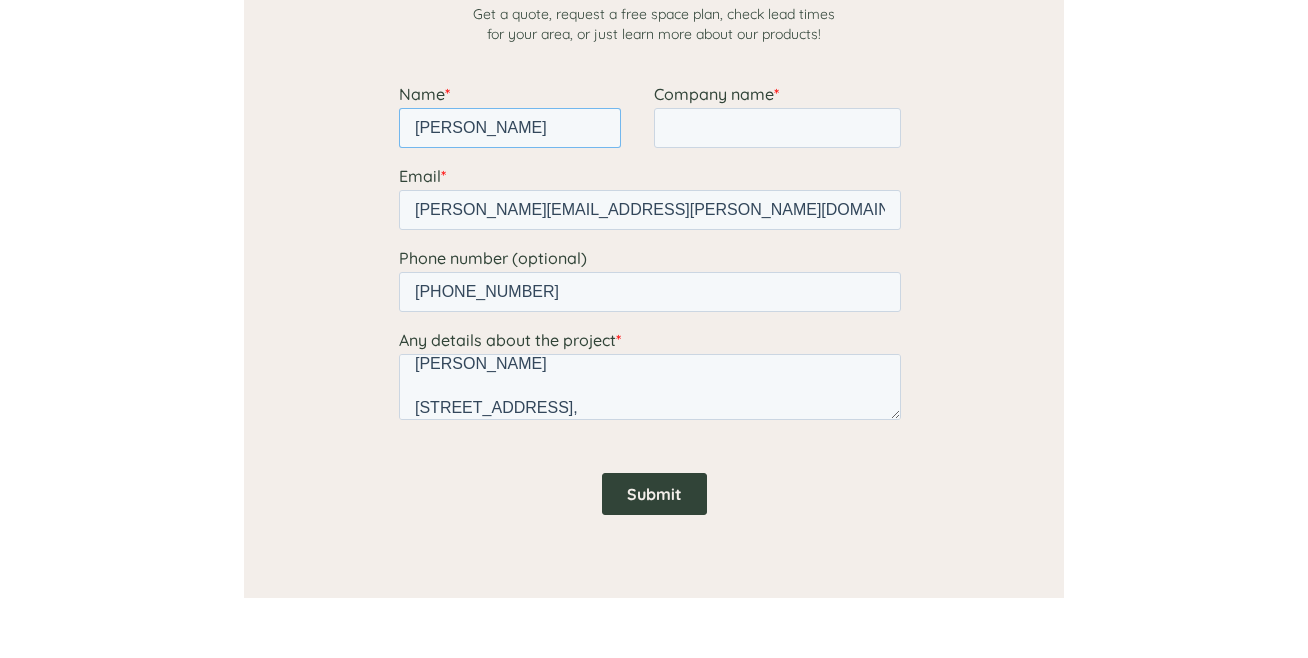 click on "Chris McDermid" at bounding box center [510, 128] 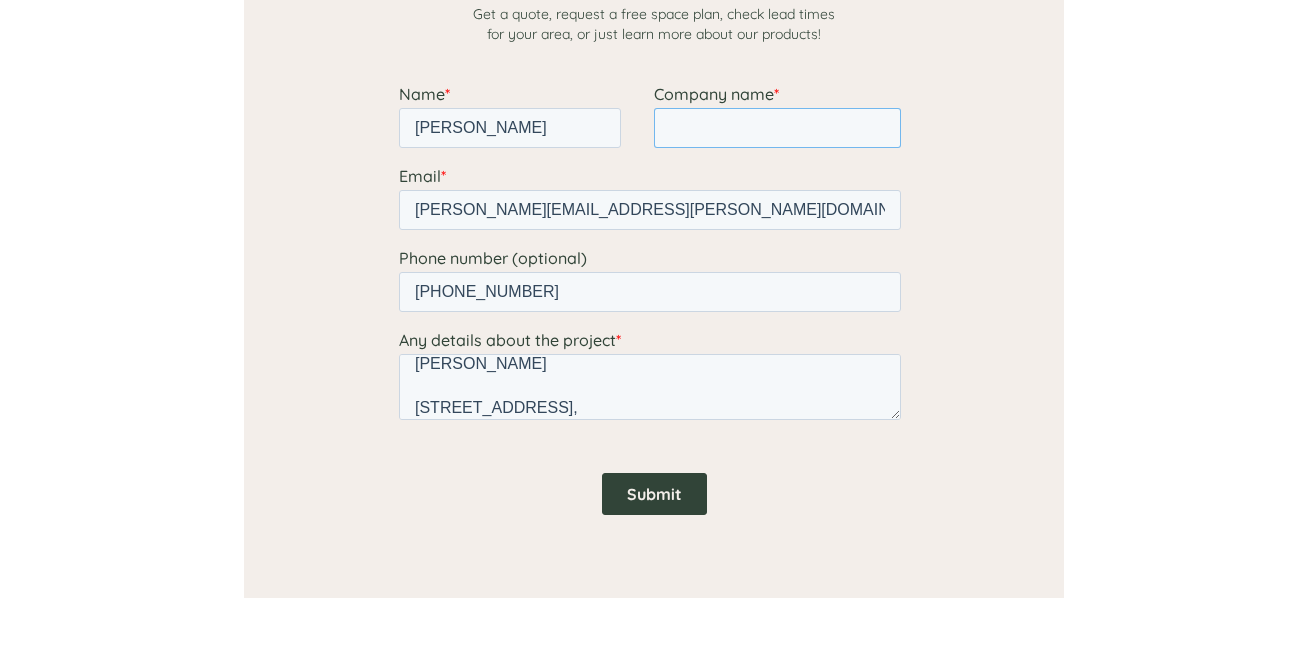 click on "Company name *" at bounding box center (777, 128) 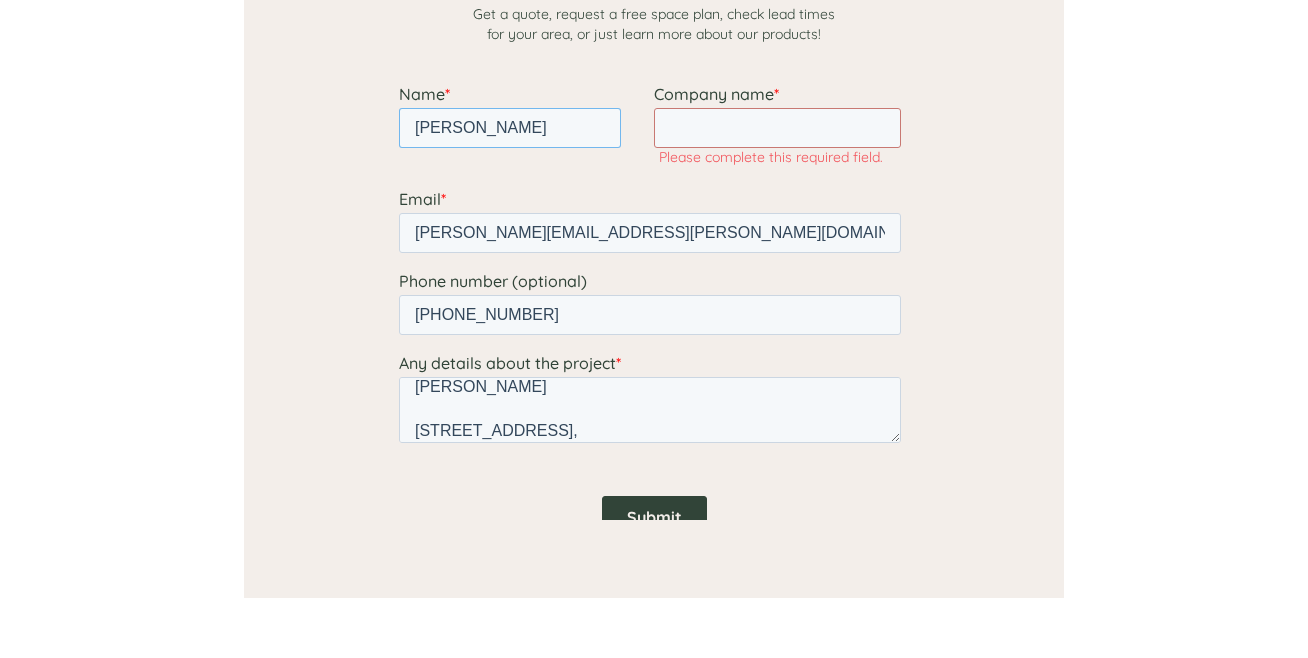 click on "Chris" at bounding box center [510, 128] 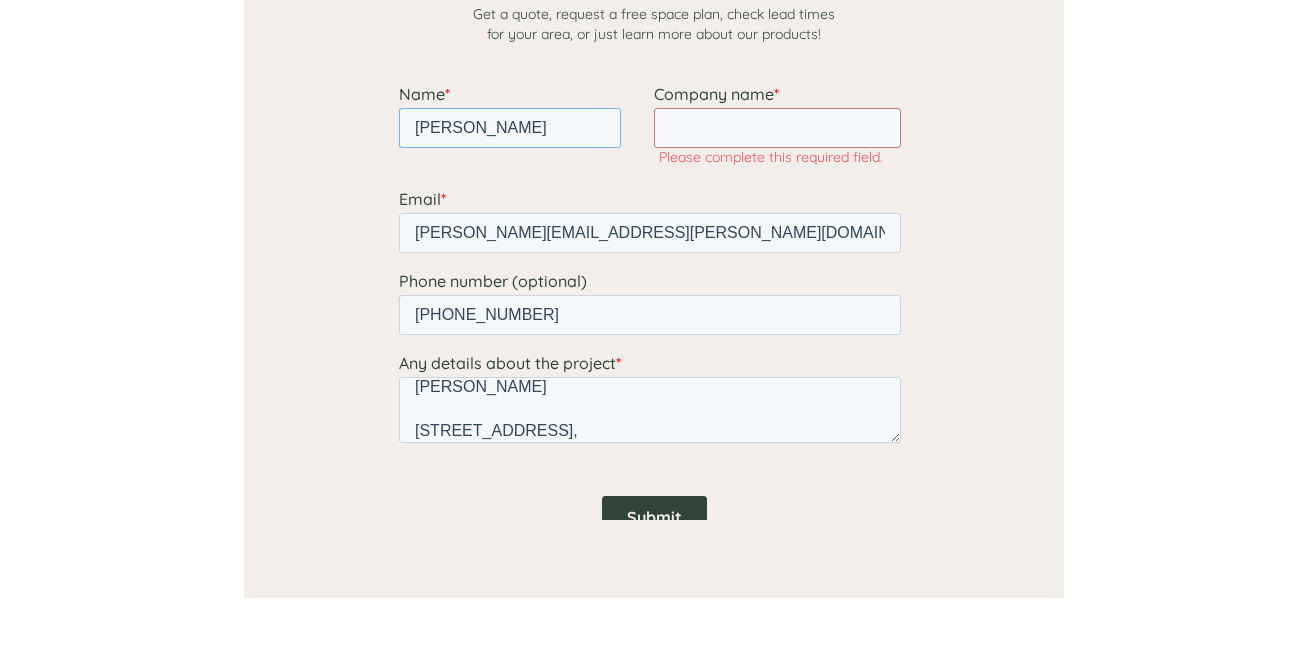 paste on "McDermid" 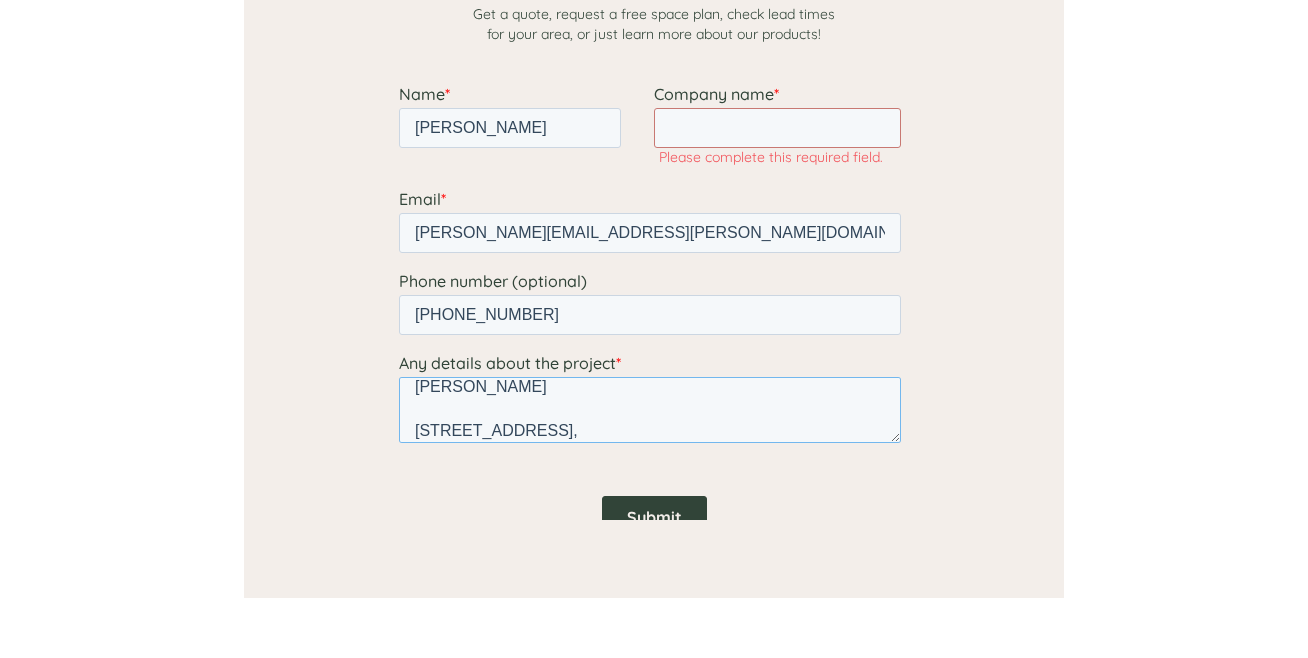 scroll, scrollTop: 444, scrollLeft: 0, axis: vertical 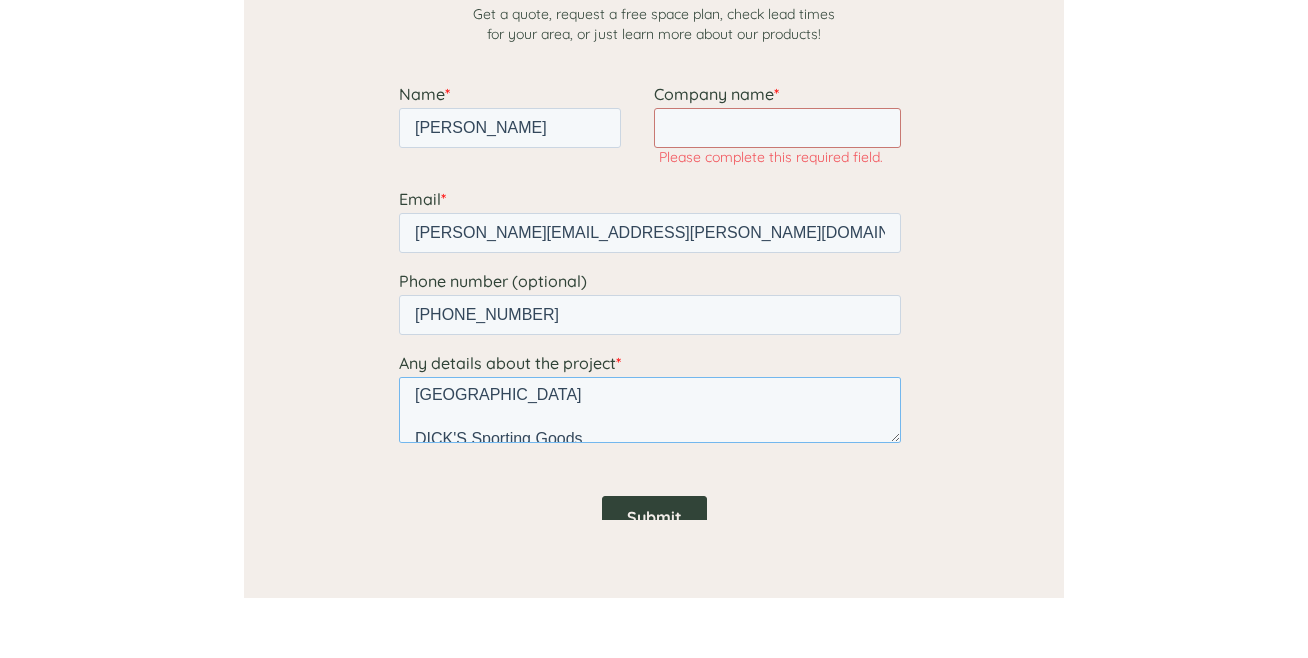 click on "Hi,
We at DICK'S Sporting Goods would like to purchase your products & services. We are hereby submit a request for a quote product below:
We need quote office chairs 300 pieces.
Our terms of payment is Net-14 from the date of the supplier's invoice.
Regards,
Chris McDermid
32200 Avis Dr Ste 100,
Madison Heights, MI 48071
DICK'S Sporting Goods
(248) 574-4569" at bounding box center (650, 410) 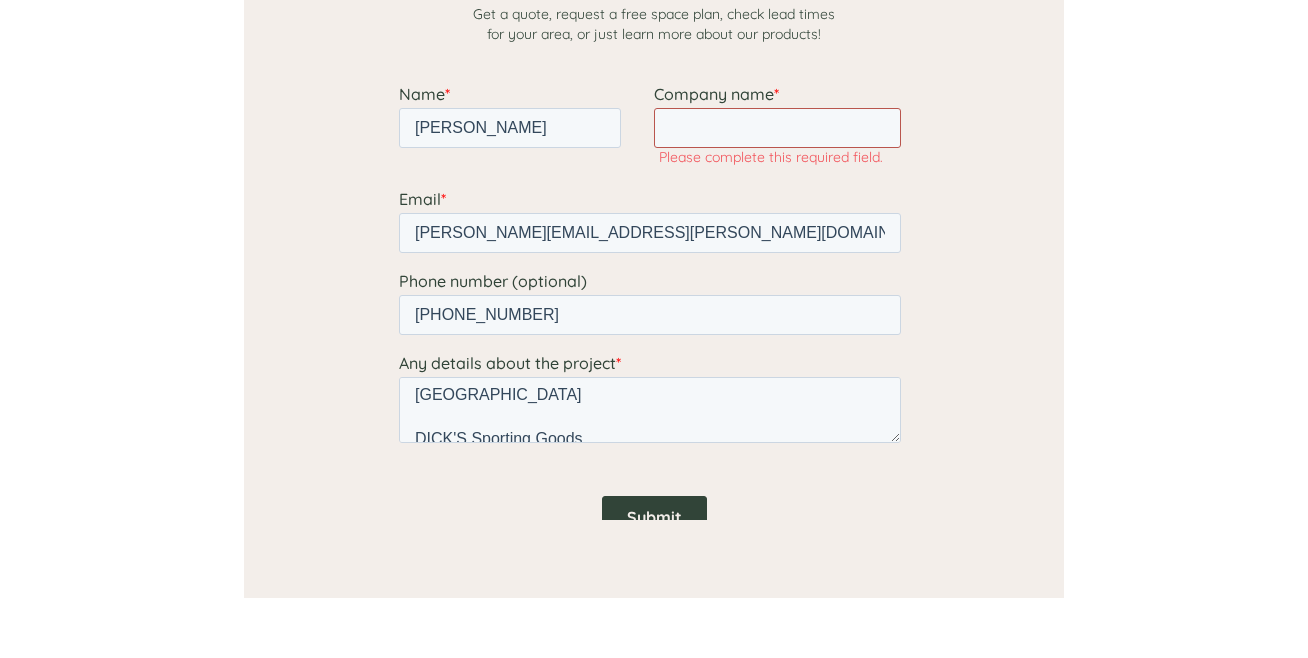 click on "Company name *" at bounding box center [777, 128] 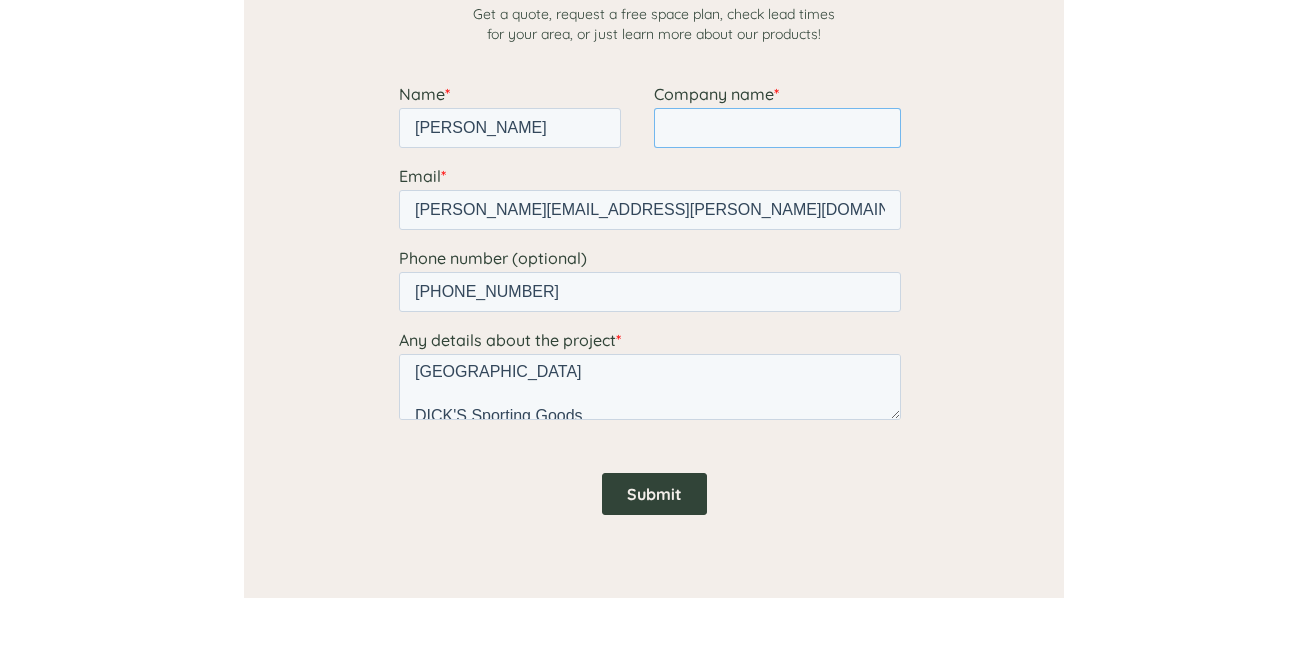 paste on "DICK'S Sporting Goods" 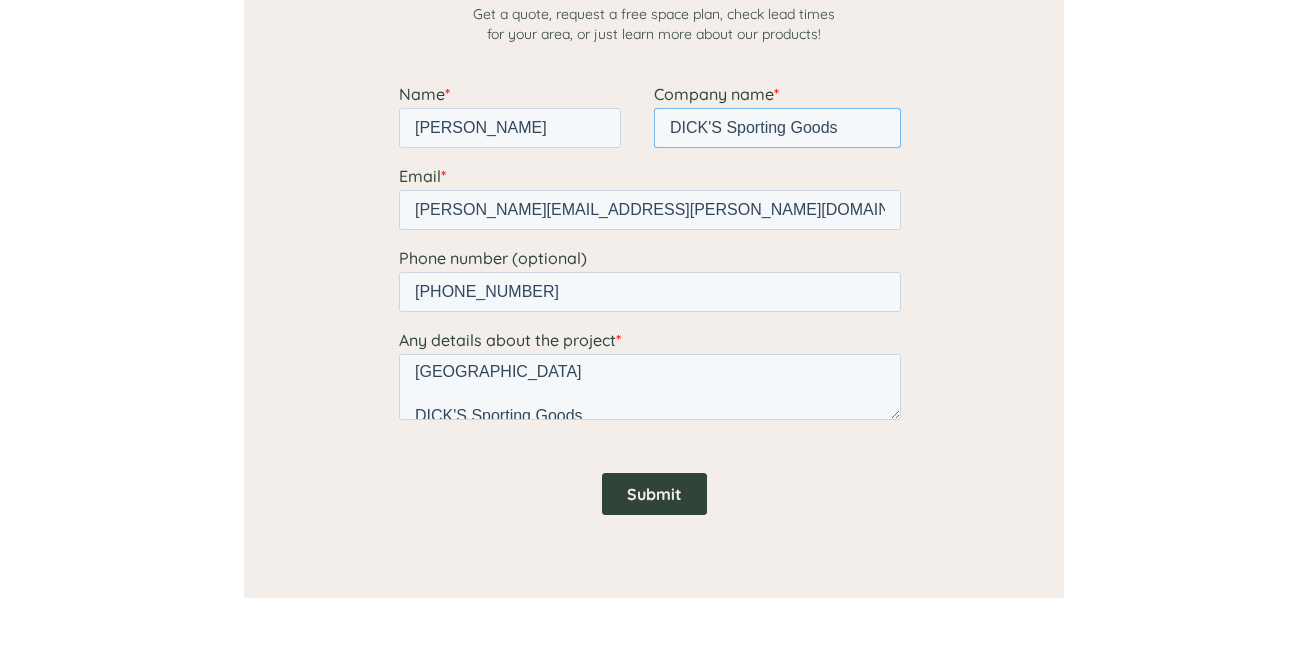 type on "DICK'S Sporting Goods" 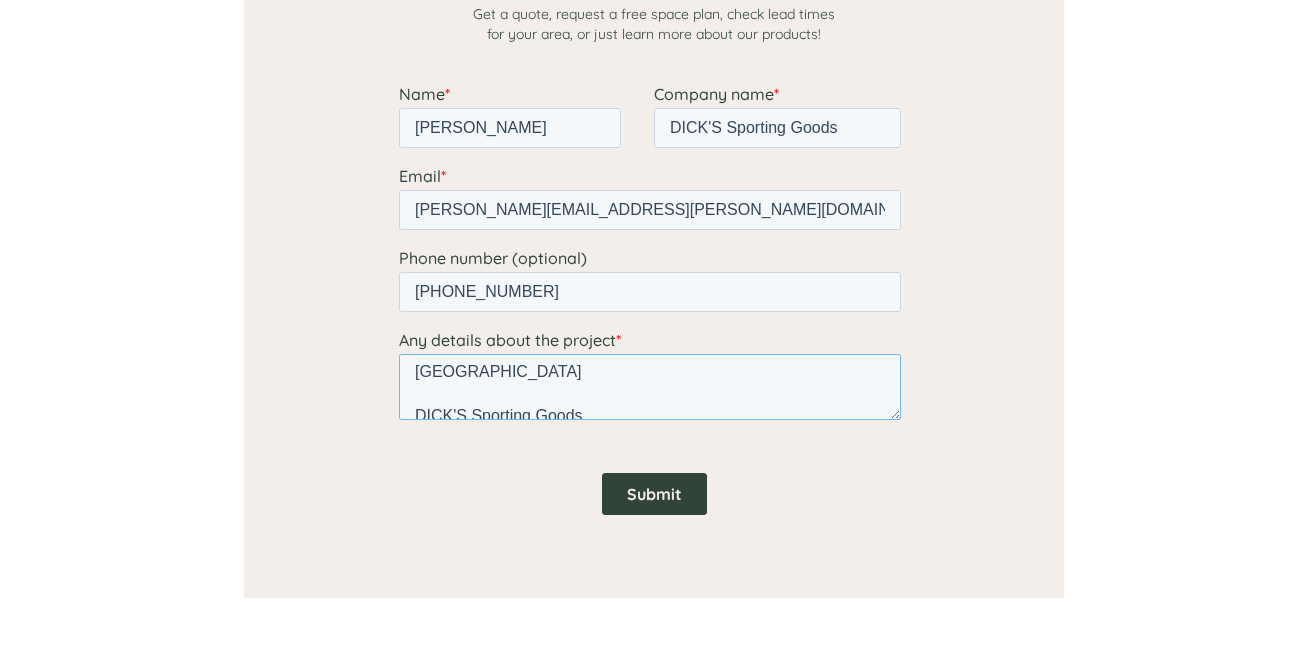 click on "Hi,
We at DICK'S Sporting Goods would like to purchase your products & services. We are hereby submit a request for a quote product below:
We need quote office chairs 300 pieces.
Our terms of payment is Net-14 from the date of the supplier's invoice.
Regards,
Chris McDermid
32200 Avis Dr Ste 100,
Madison Heights, MI 48071
DICK'S Sporting Goods
(248) 574-4569" at bounding box center [650, 387] 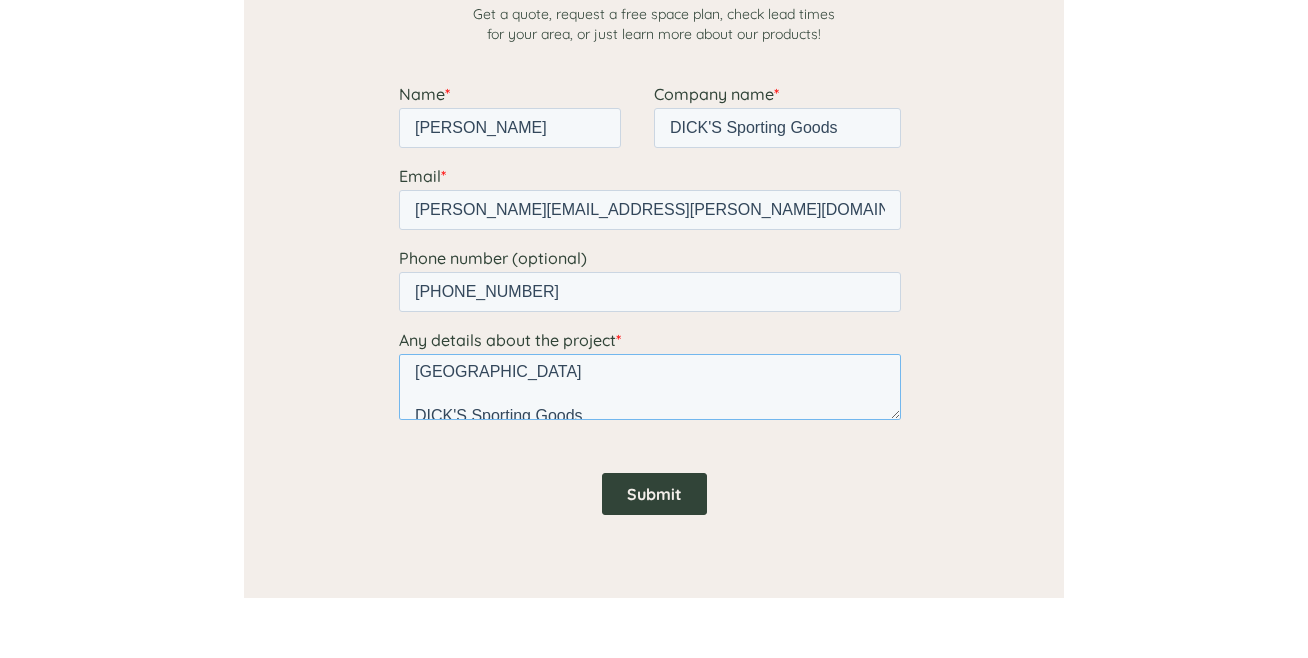 click on "Hi,
We at DICK'S Sporting Goods would like to purchase your products & services. We are hereby submit a request for a quote product below:
We need quote office chairs 300 pieces.
Our terms of payment is Net-14 from the date of the supplier's invoice.
Regards,
Chris McDermid
32200 Avis Dr Ste 100,
Madison Heights, MI 48071
DICK'S Sporting Goods
(248) 574-4569" at bounding box center (650, 387) 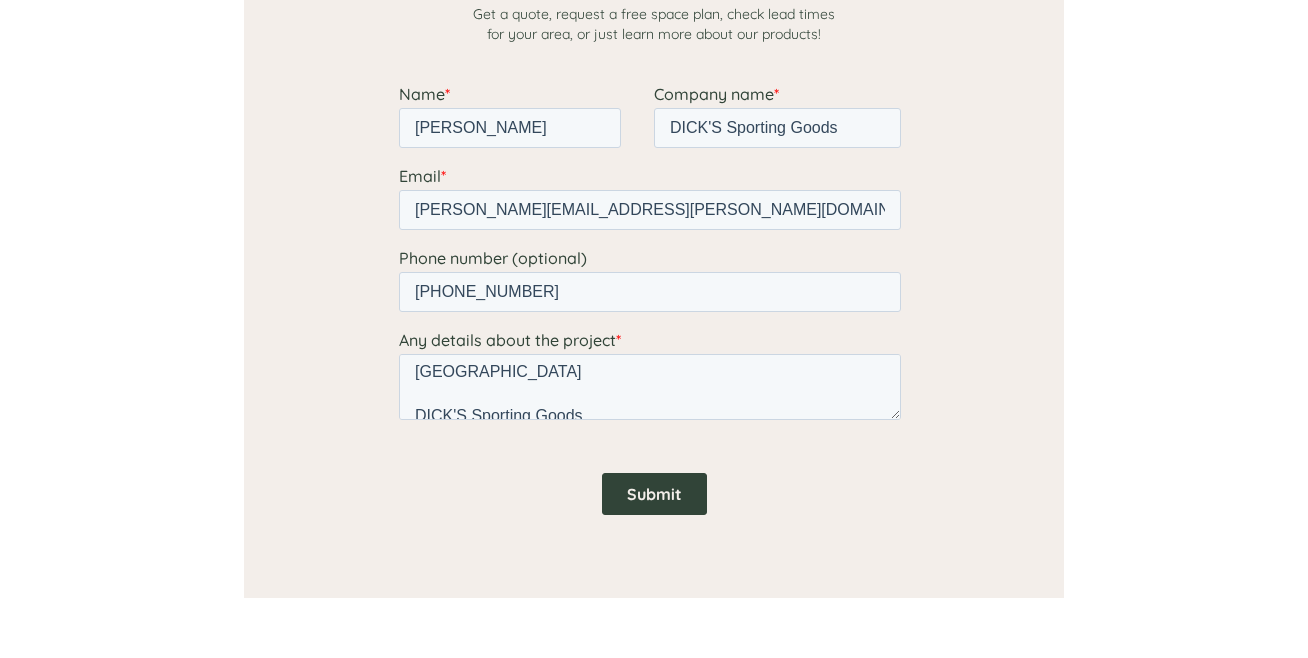 click on "Submit" at bounding box center (654, 494) 